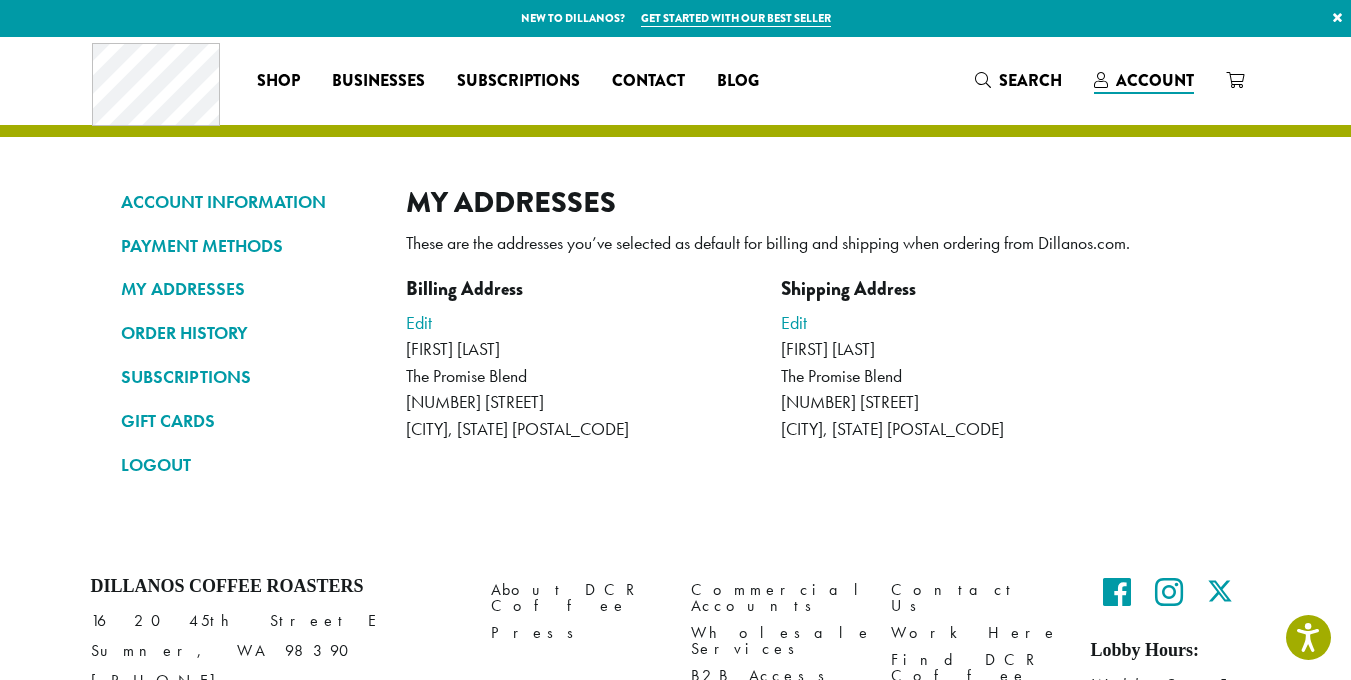 scroll, scrollTop: 0, scrollLeft: 0, axis: both 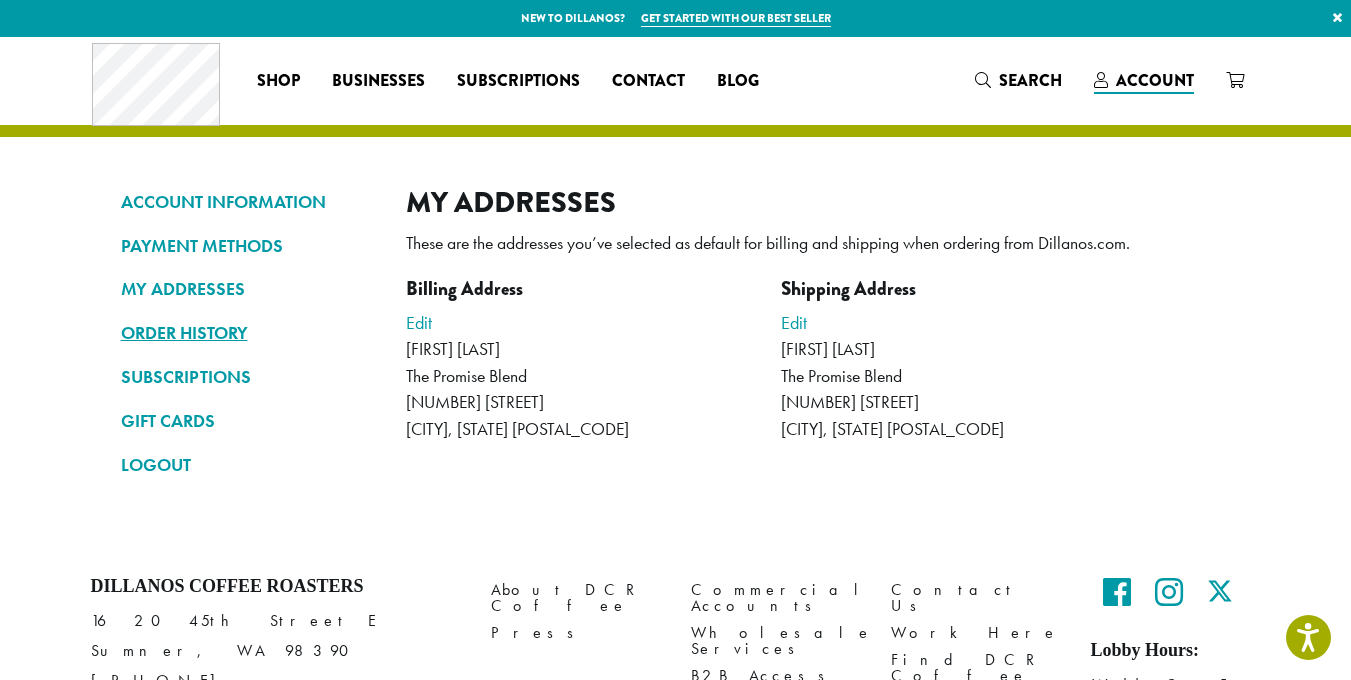 click on "ORDER HISTORY" at bounding box center [248, 333] 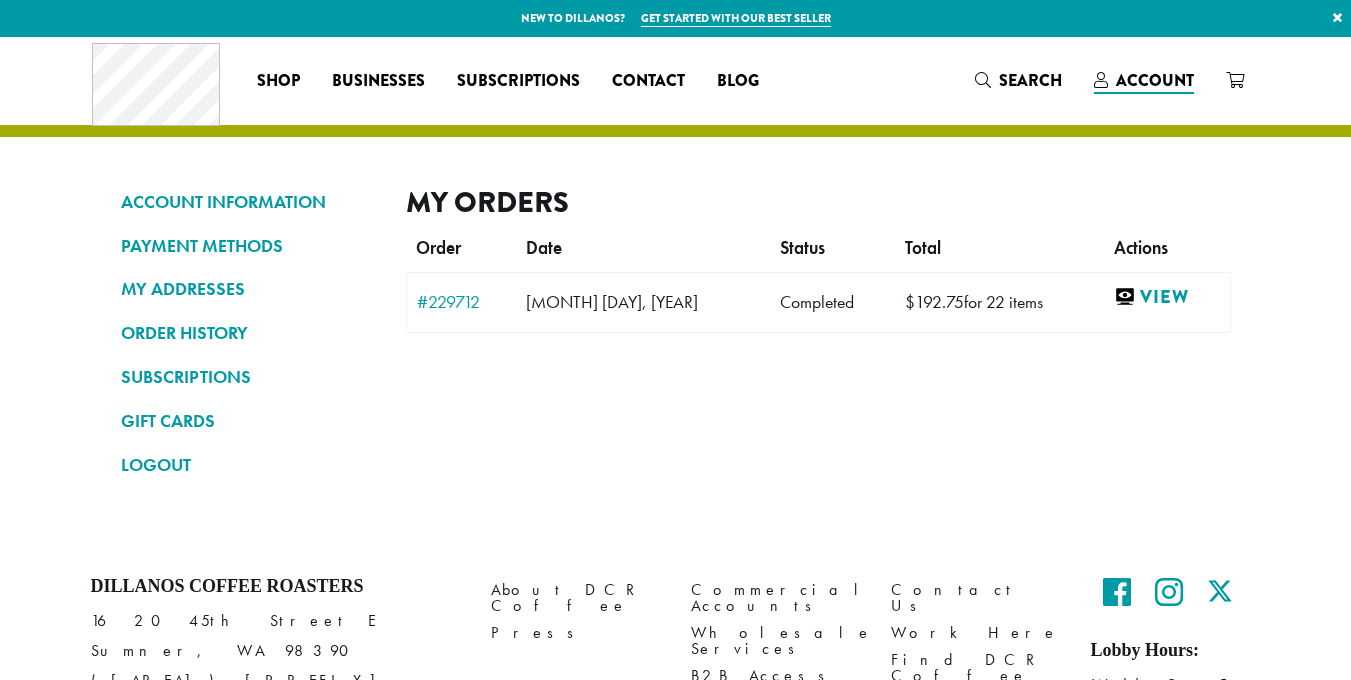 scroll, scrollTop: 0, scrollLeft: 0, axis: both 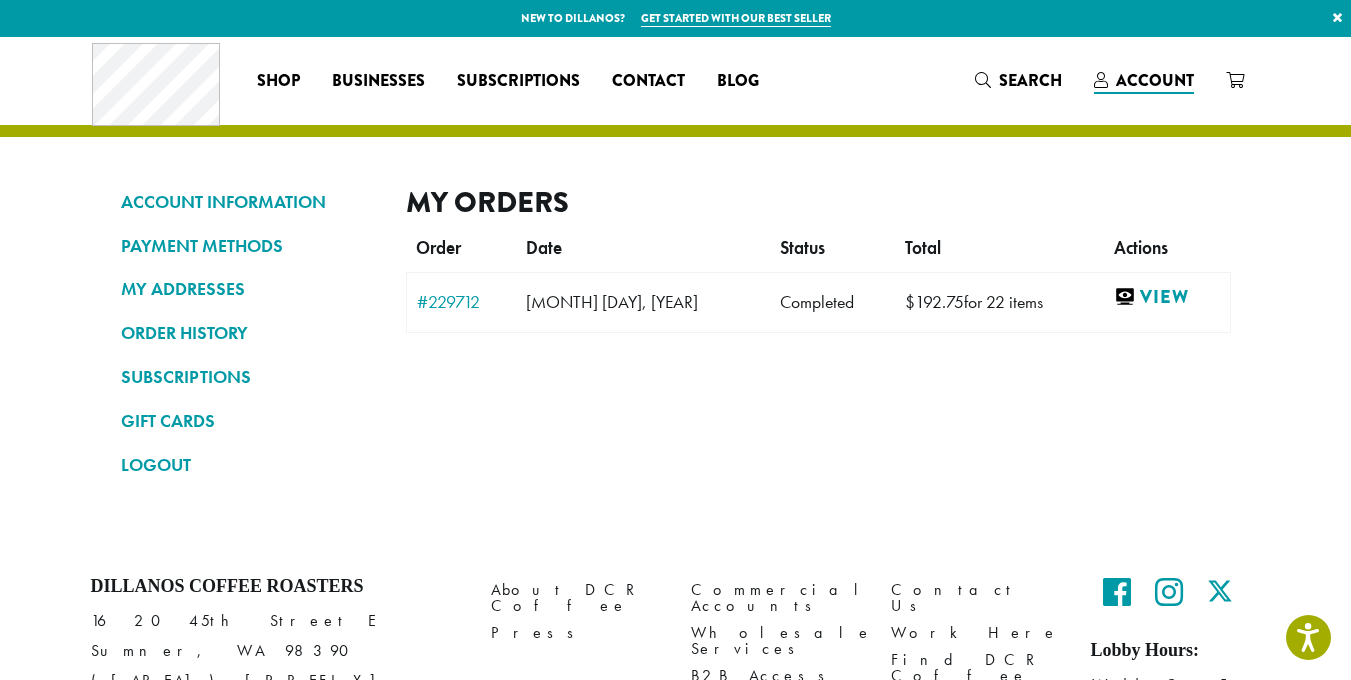 click on "×" at bounding box center (1337, 18) 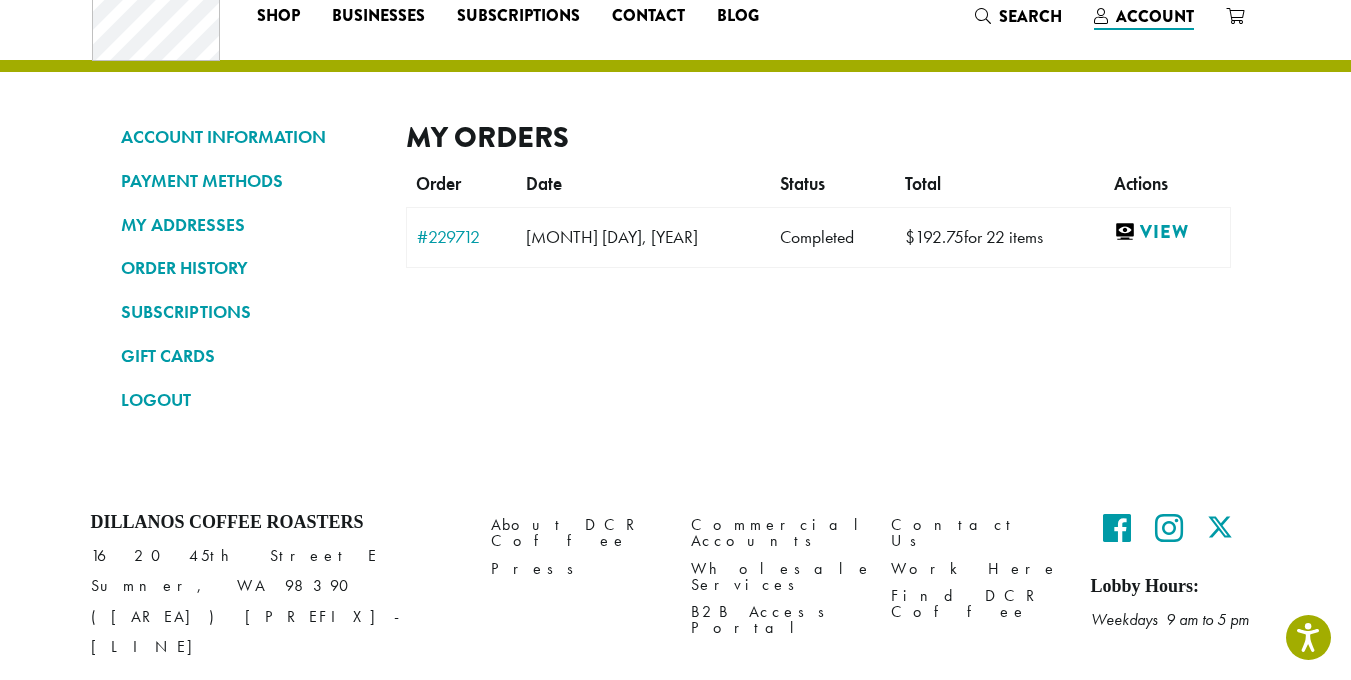 scroll, scrollTop: 0, scrollLeft: 0, axis: both 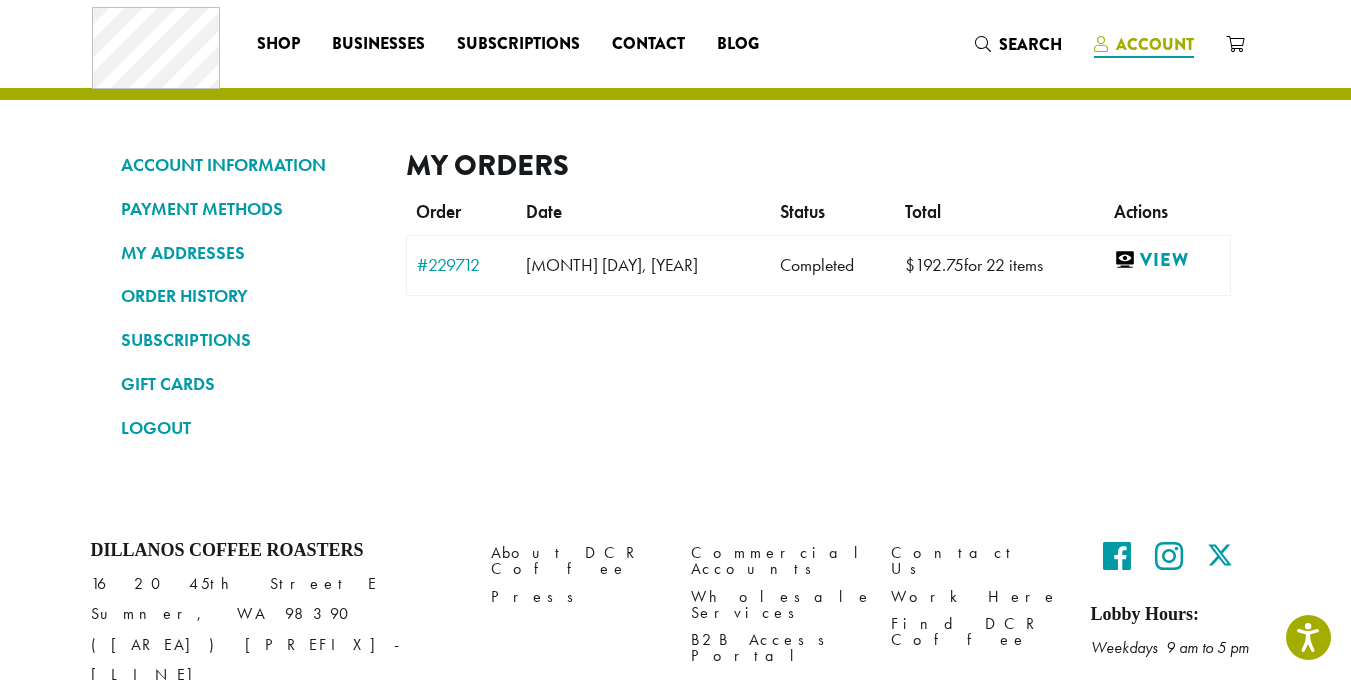 click on "Account" at bounding box center [1155, 44] 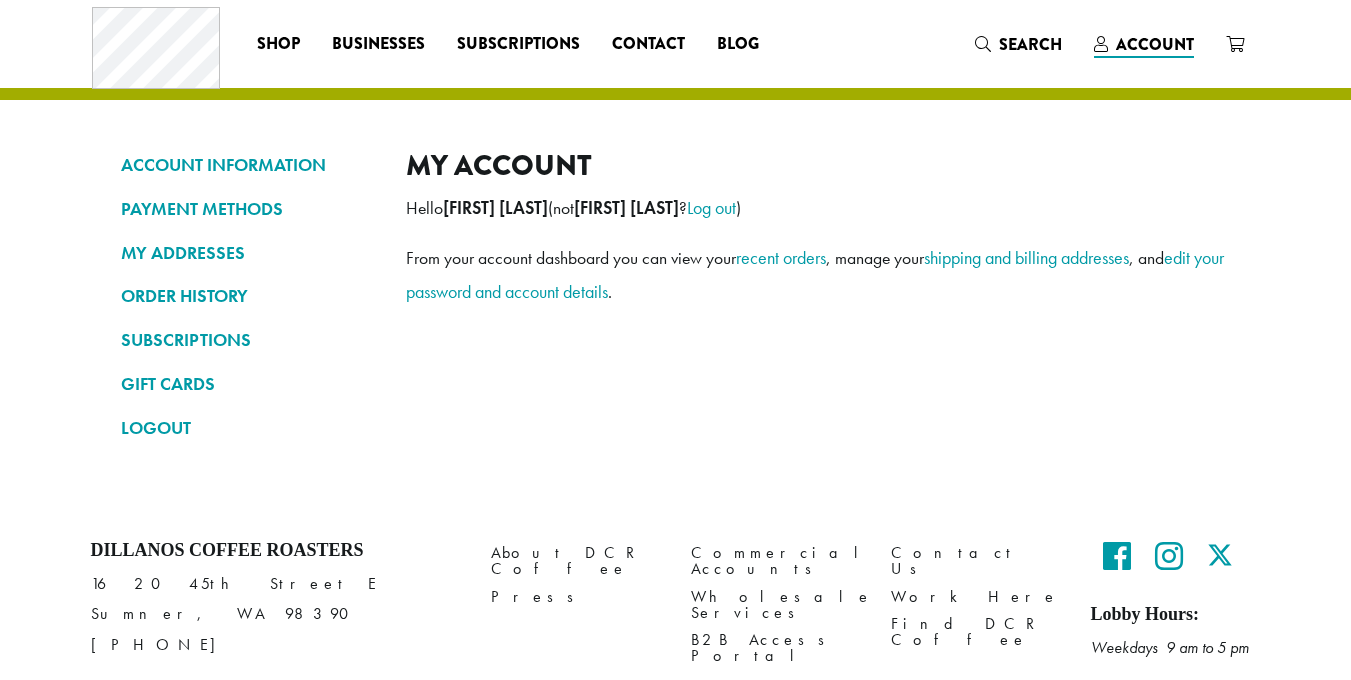 scroll, scrollTop: 0, scrollLeft: 0, axis: both 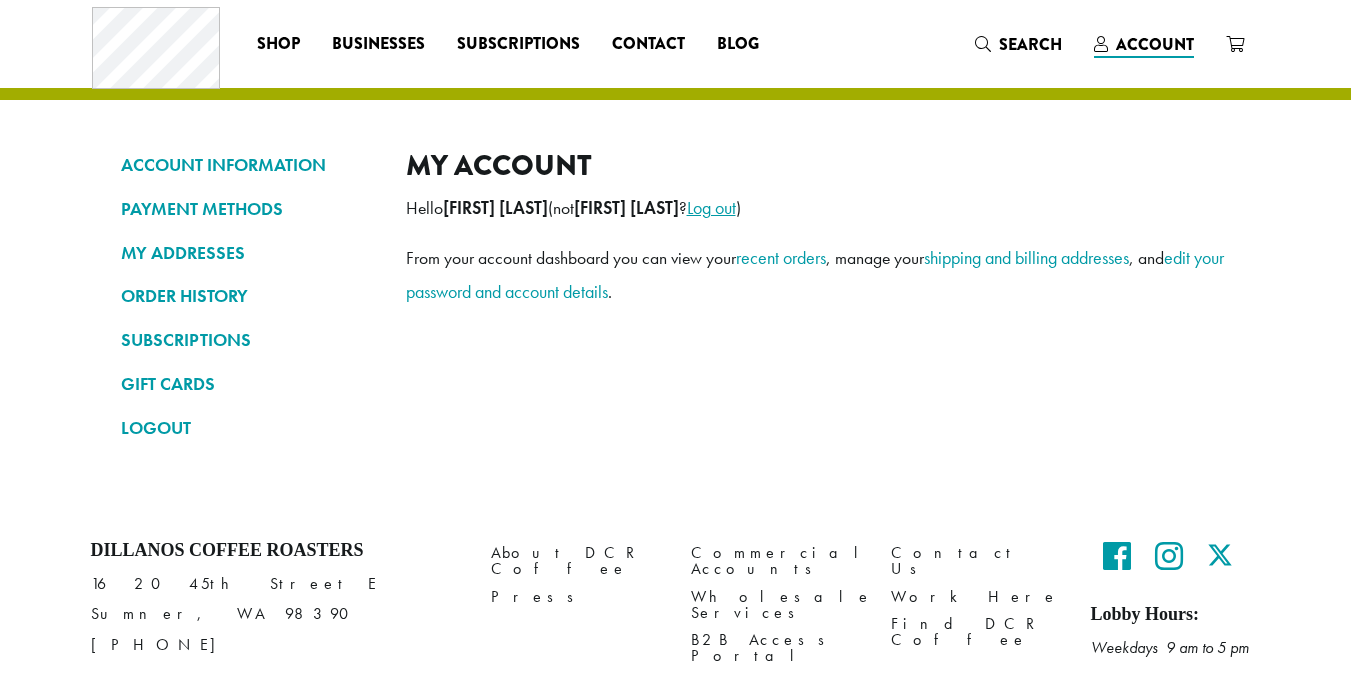 click on "Log out" at bounding box center [711, 207] 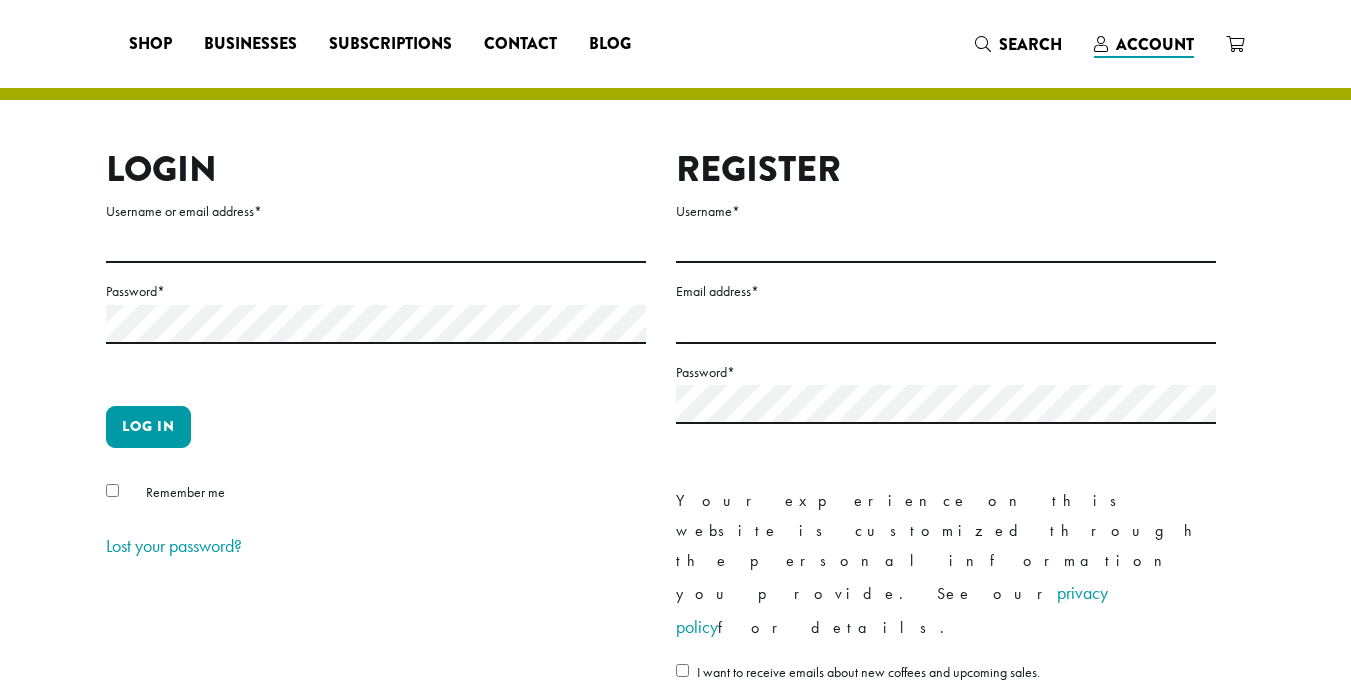 scroll, scrollTop: 0, scrollLeft: 0, axis: both 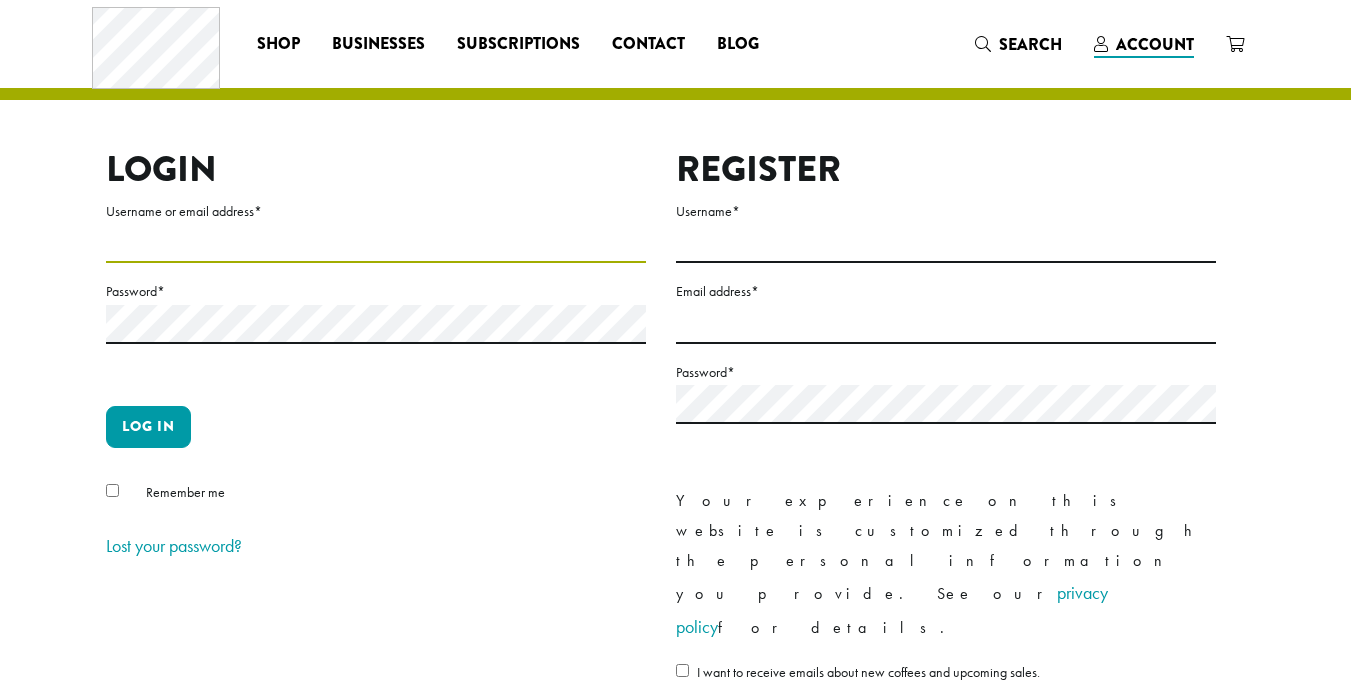 click on "Username or email address  *" at bounding box center [376, 243] 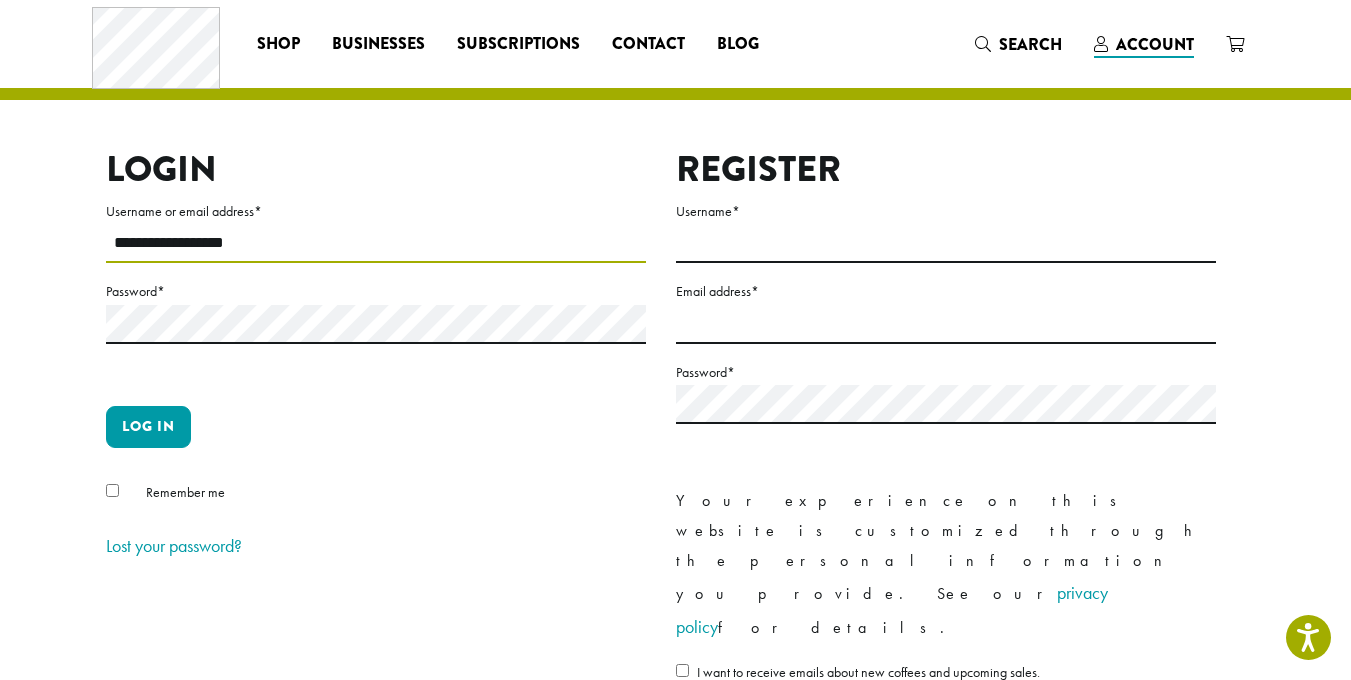 type on "**********" 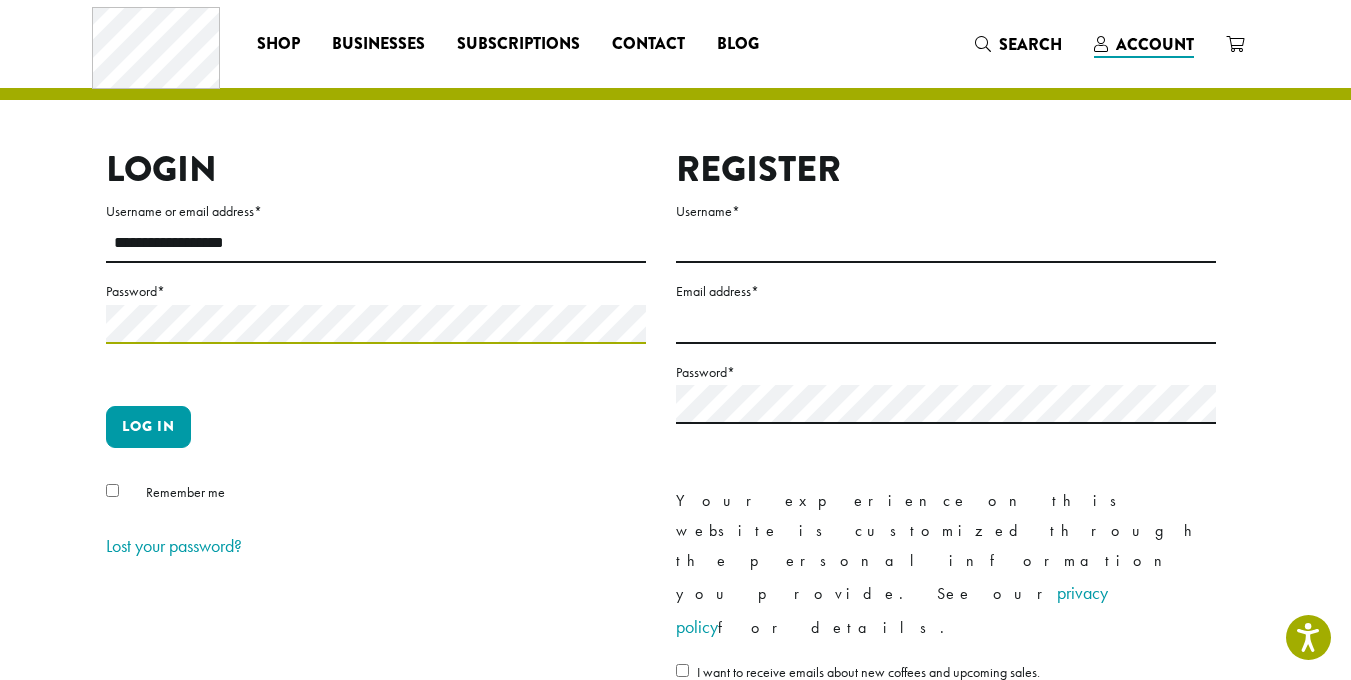 click on "Log in" at bounding box center [148, 427] 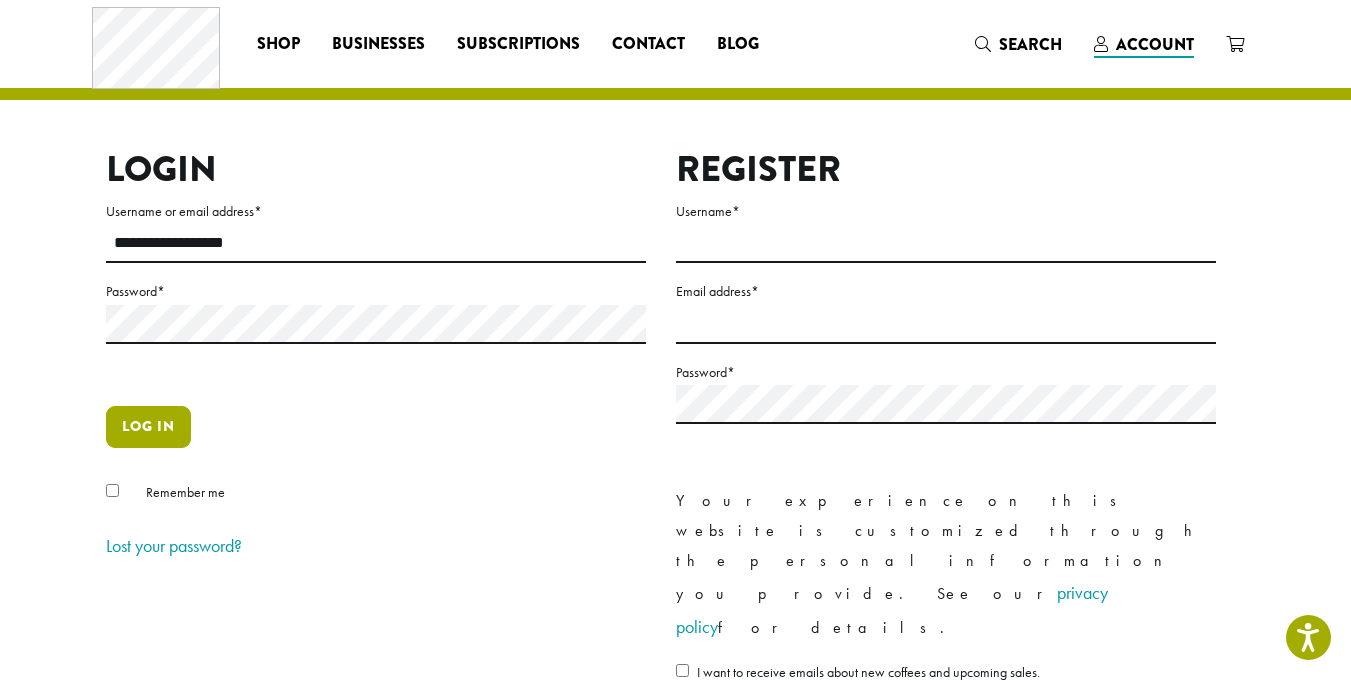 click on "Log in" at bounding box center (148, 427) 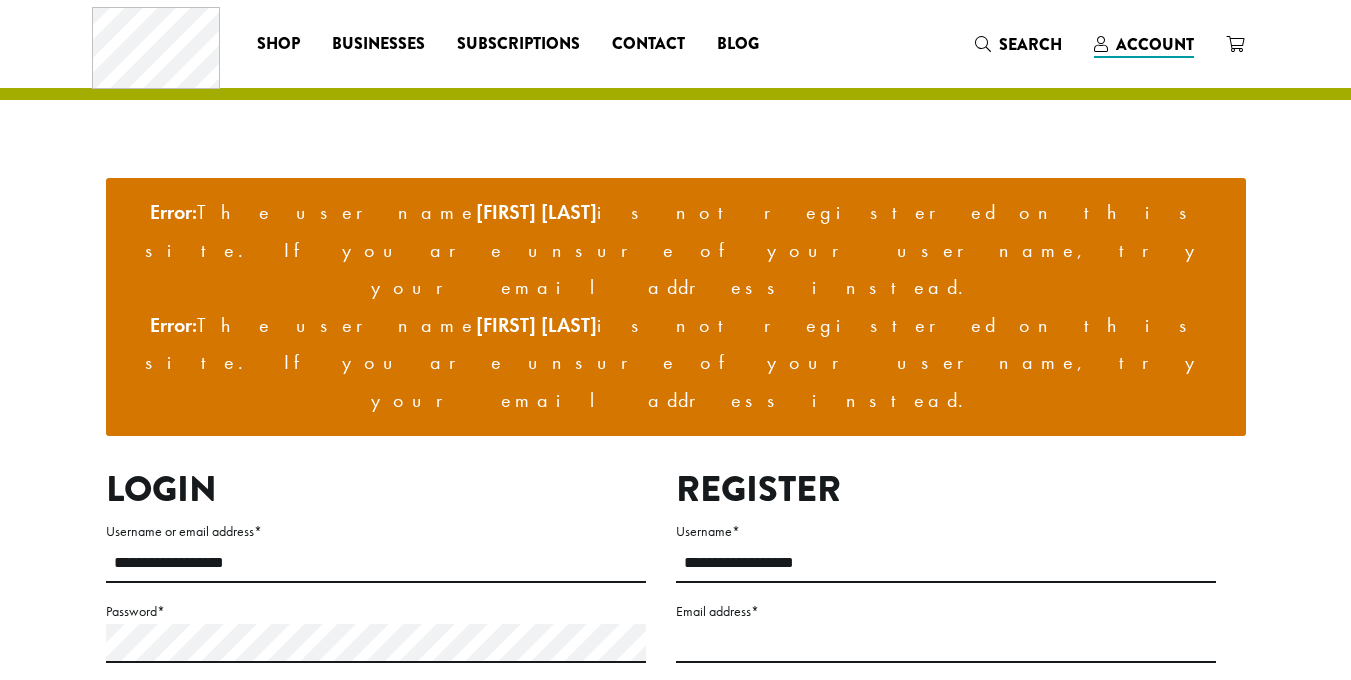scroll, scrollTop: 0, scrollLeft: 0, axis: both 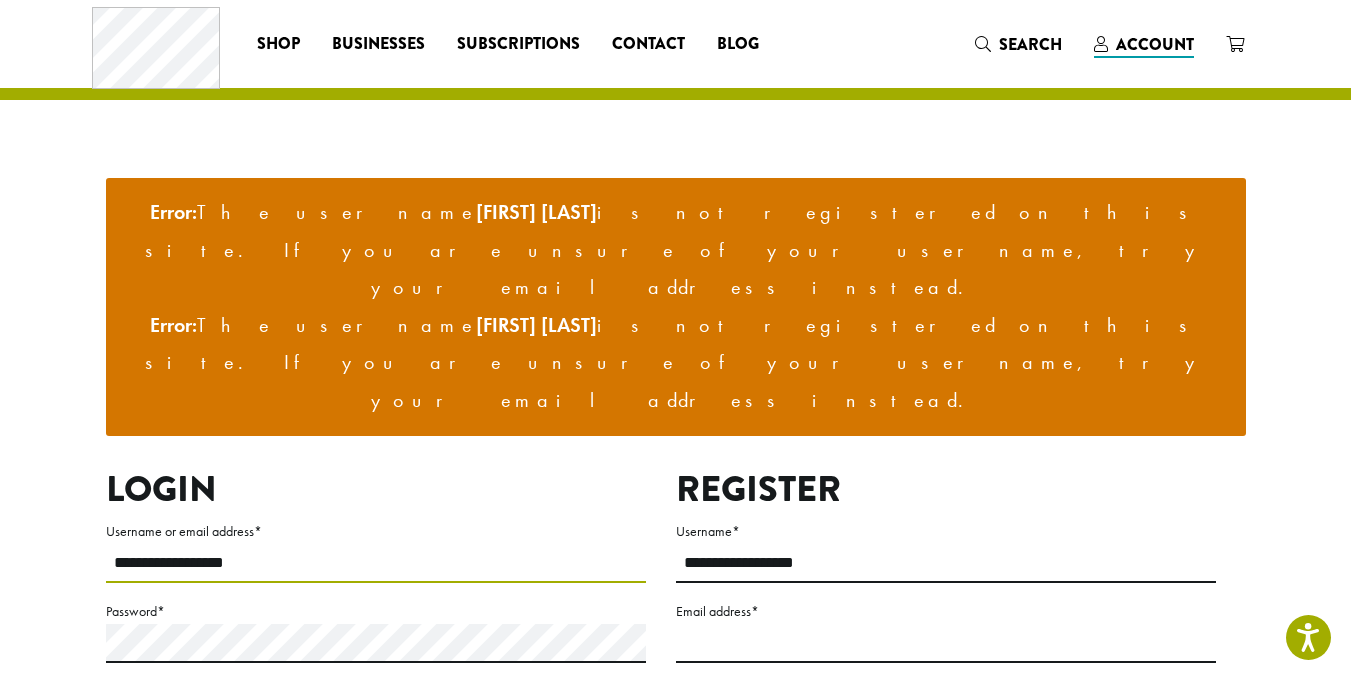 click on "**********" at bounding box center (376, 563) 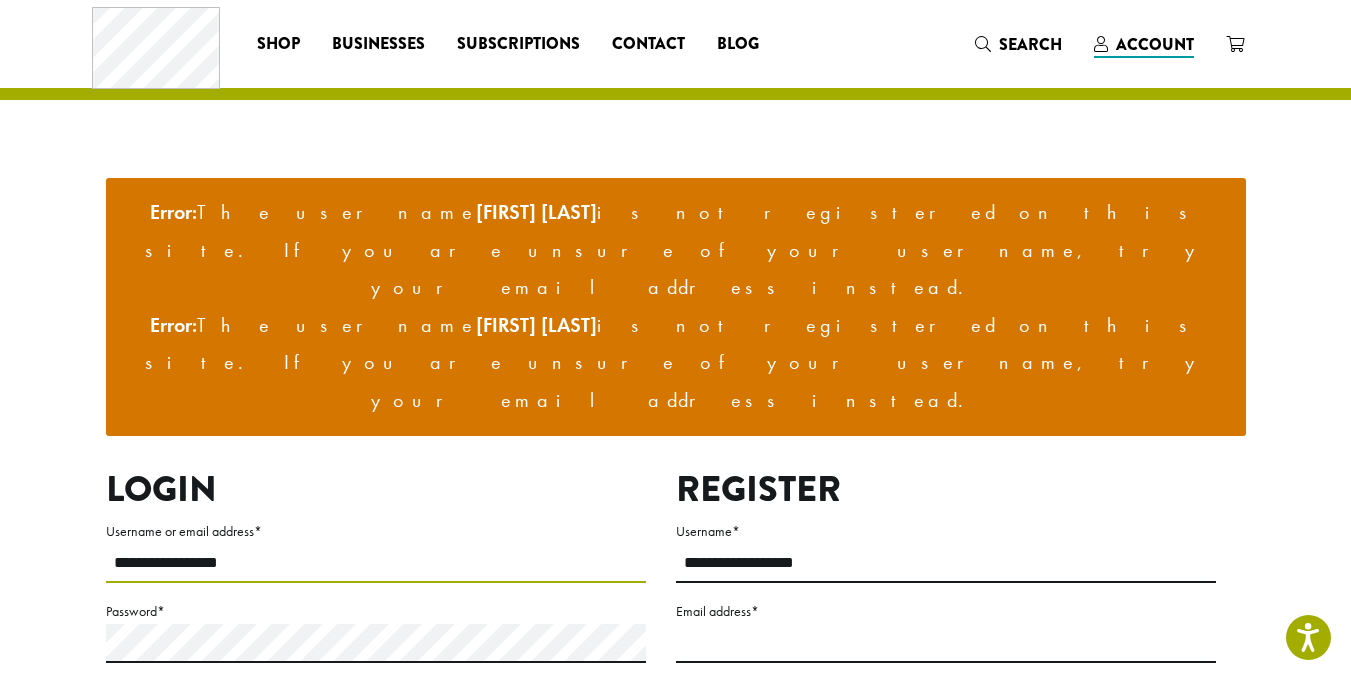 type on "**********" 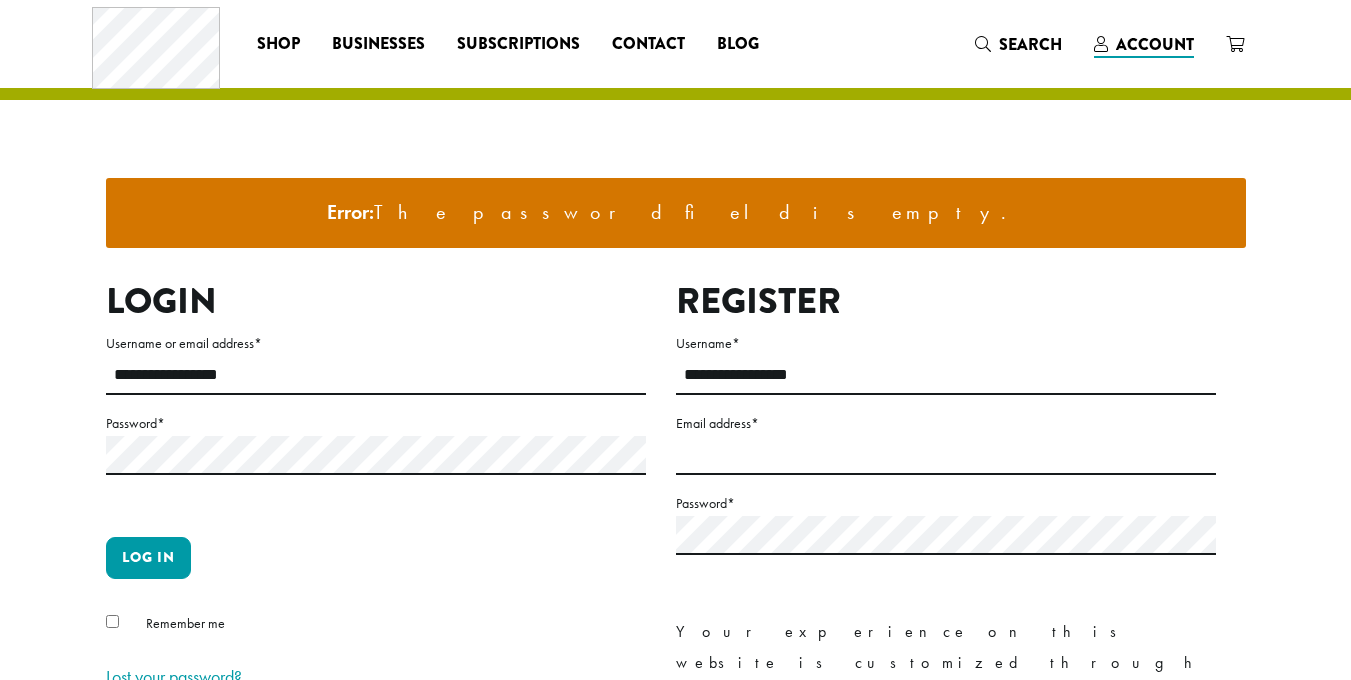 scroll, scrollTop: 0, scrollLeft: 0, axis: both 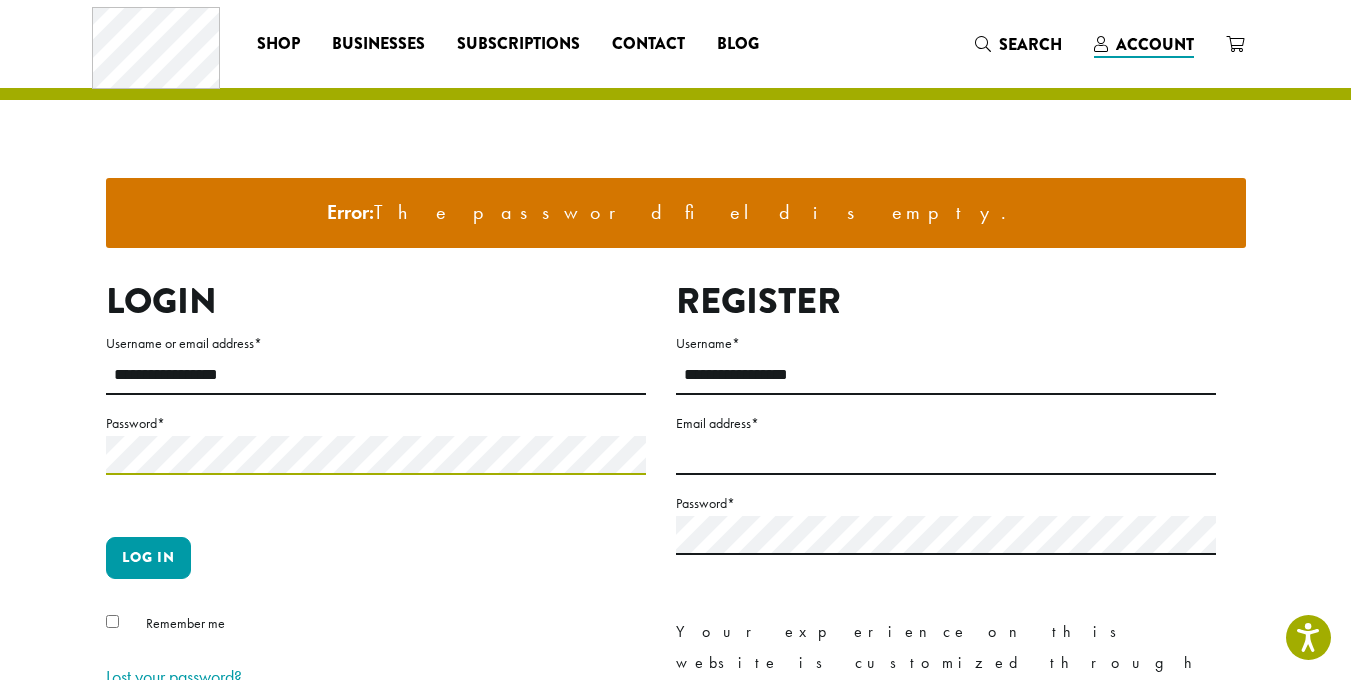 click on "Log in" at bounding box center [148, 558] 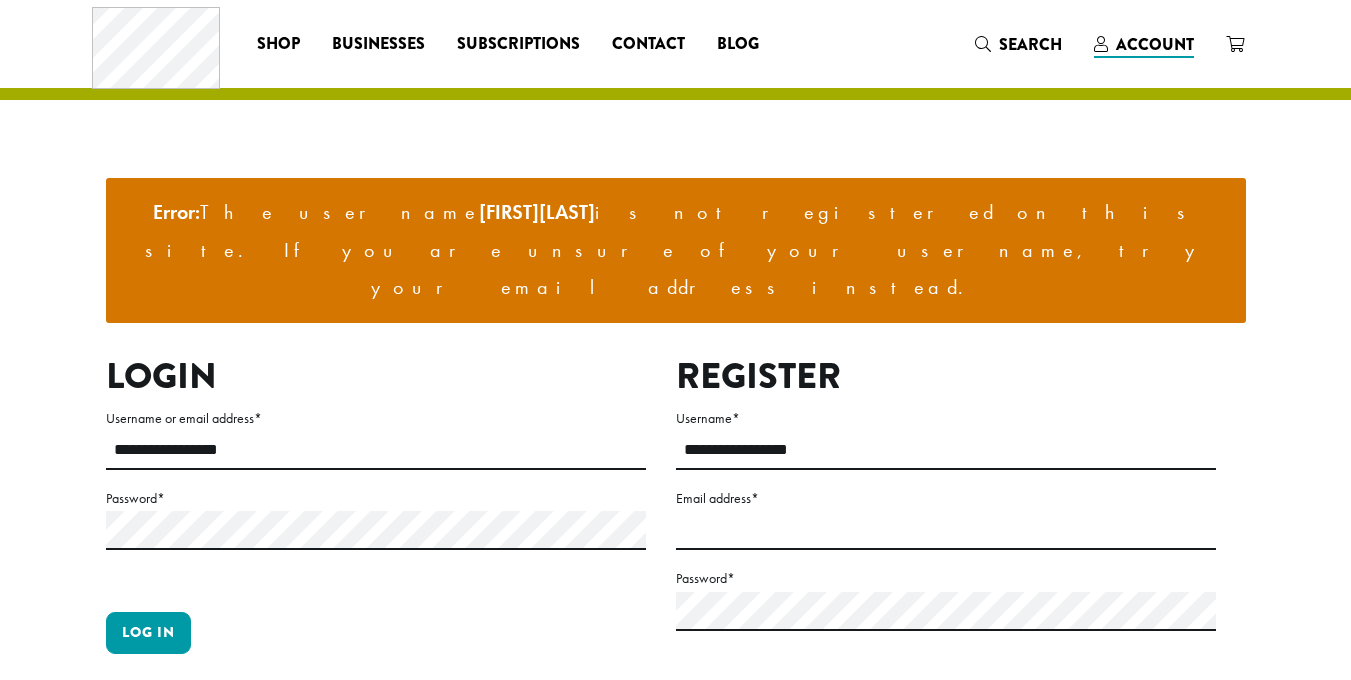 scroll, scrollTop: 0, scrollLeft: 0, axis: both 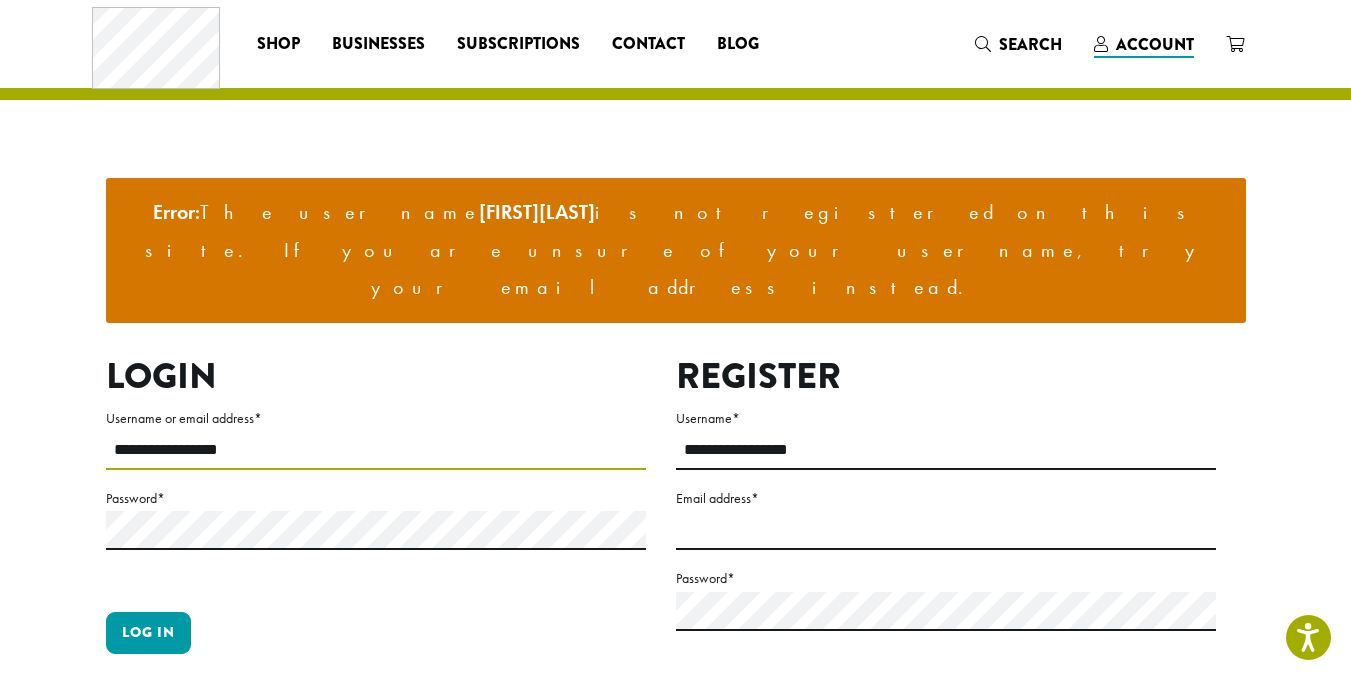 click on "**********" at bounding box center [376, 450] 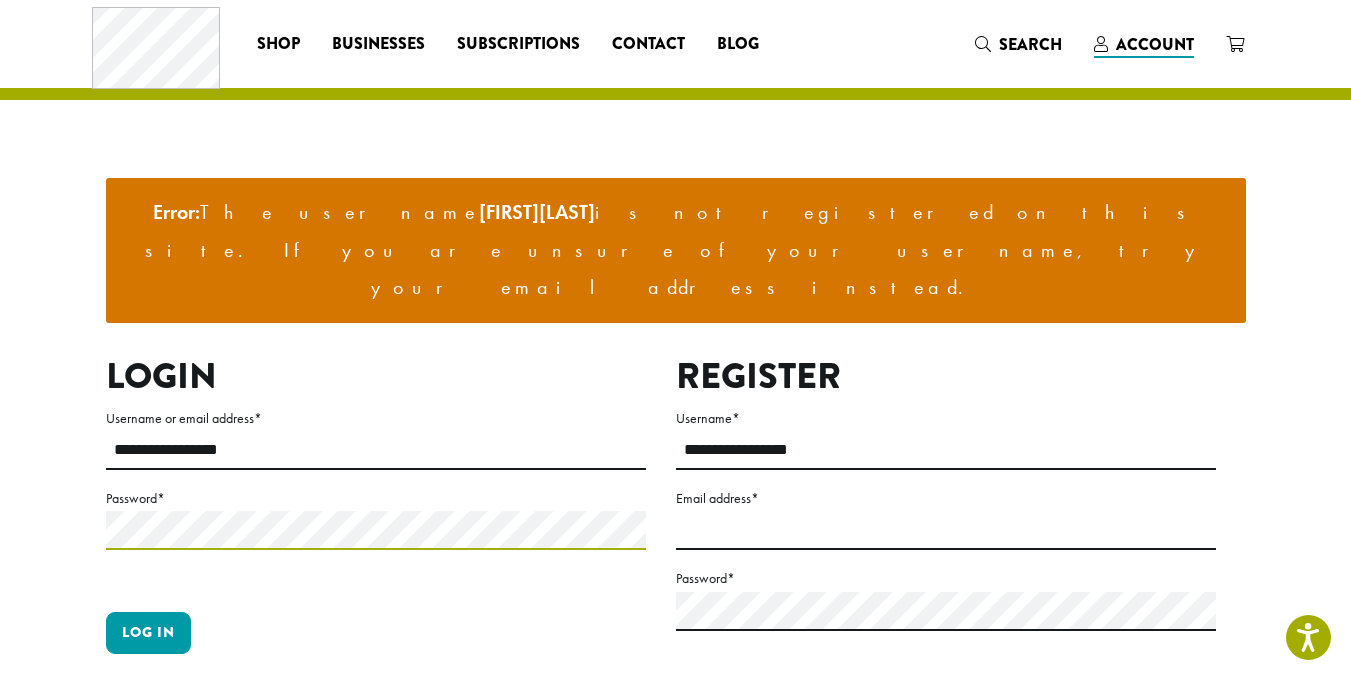 click on "Log in" at bounding box center (148, 633) 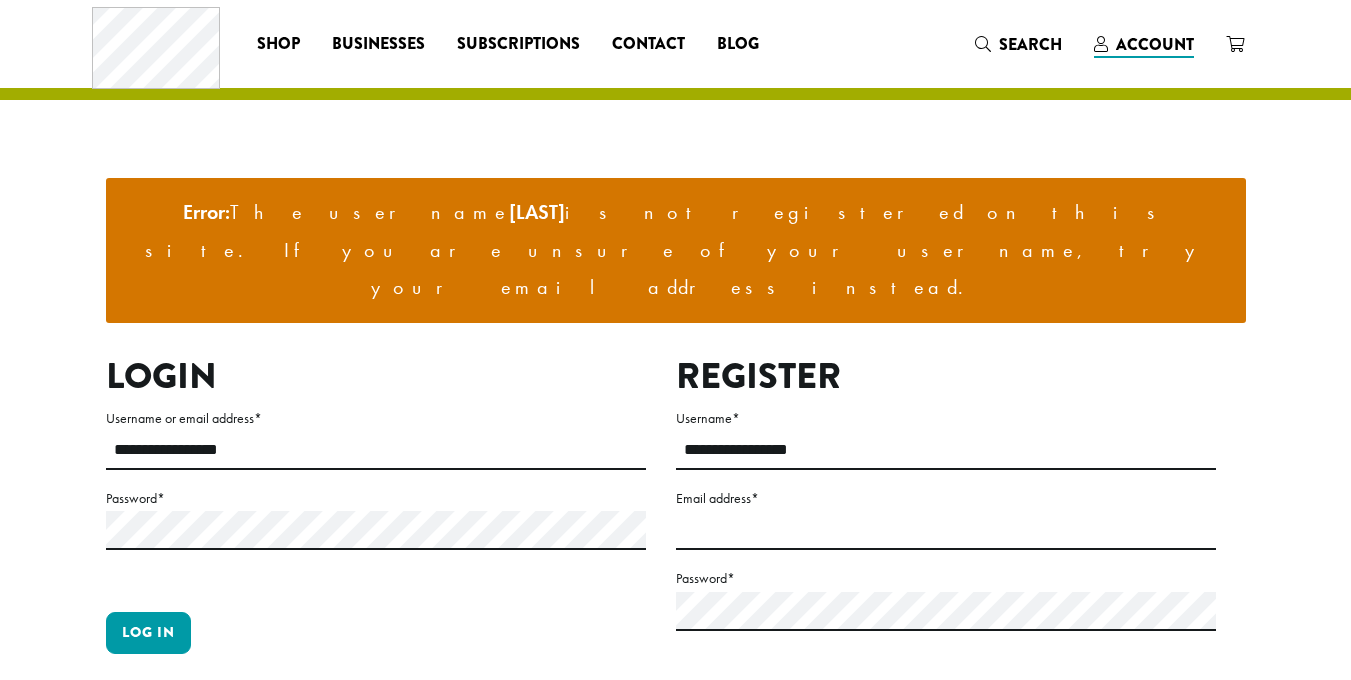 scroll, scrollTop: 0, scrollLeft: 0, axis: both 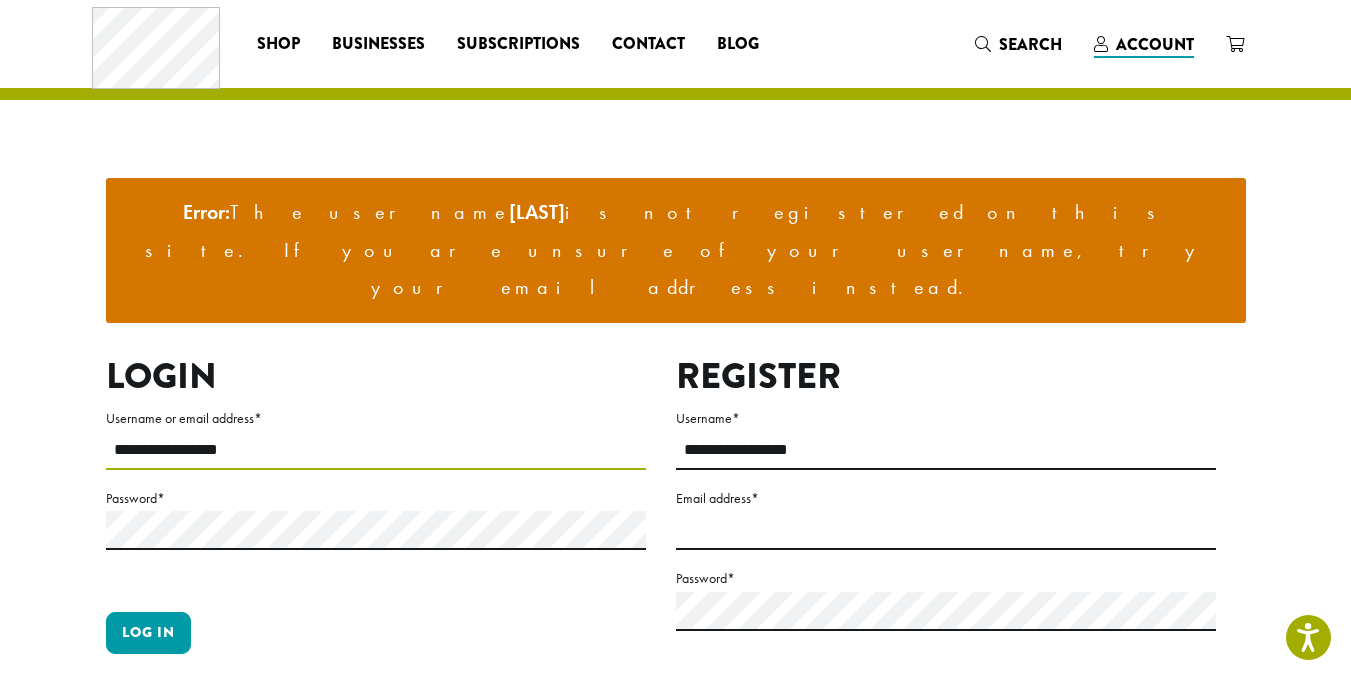 click on "**********" at bounding box center (376, 450) 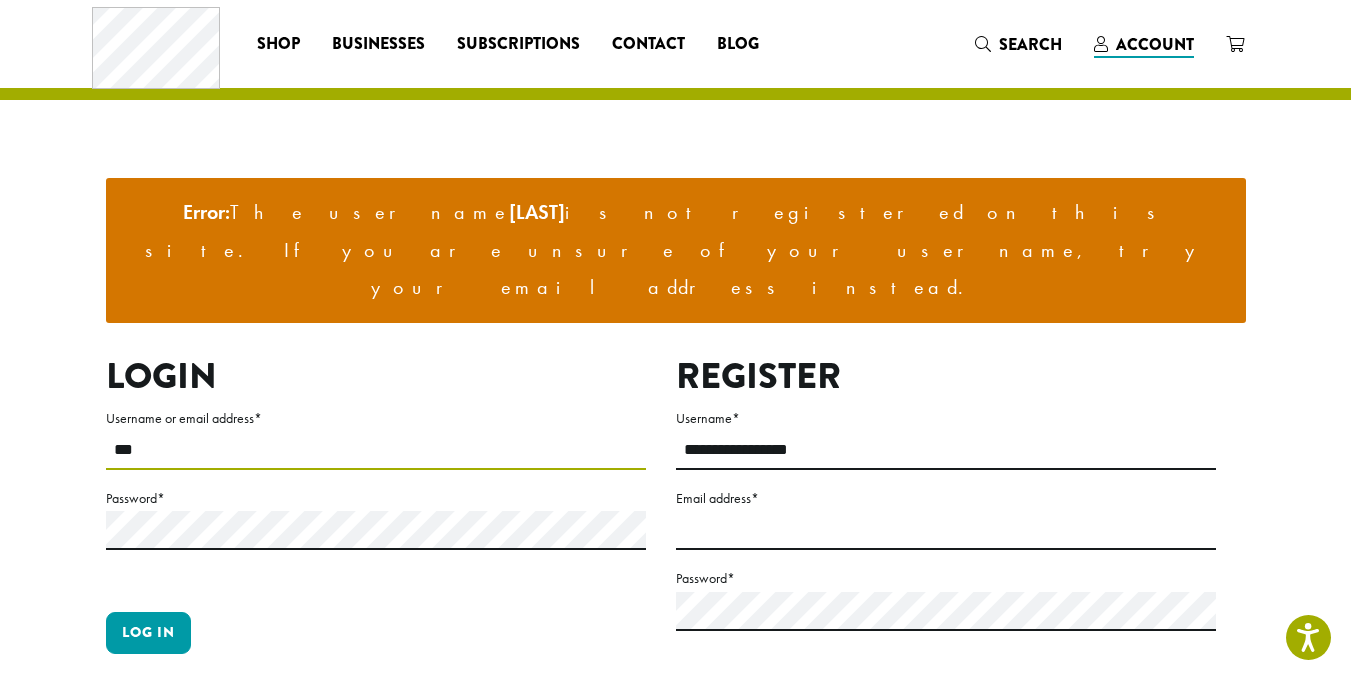 type on "**********" 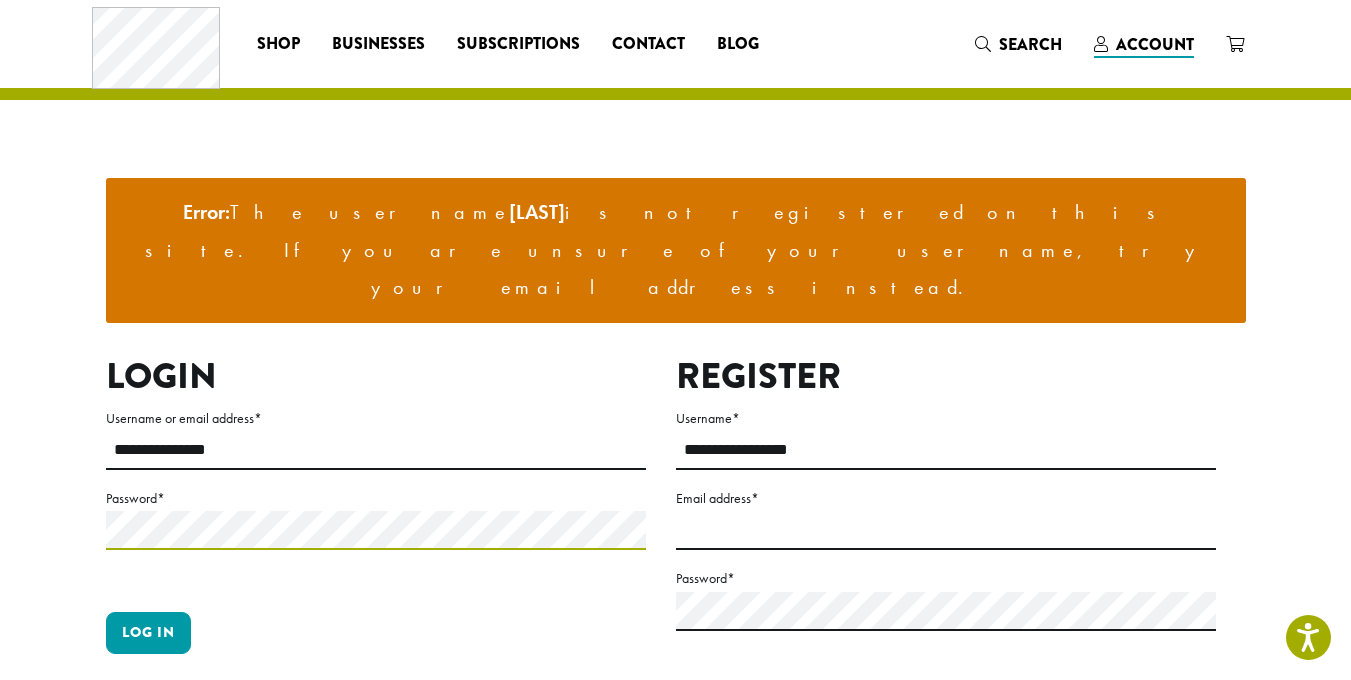 click on "Log in" at bounding box center (148, 633) 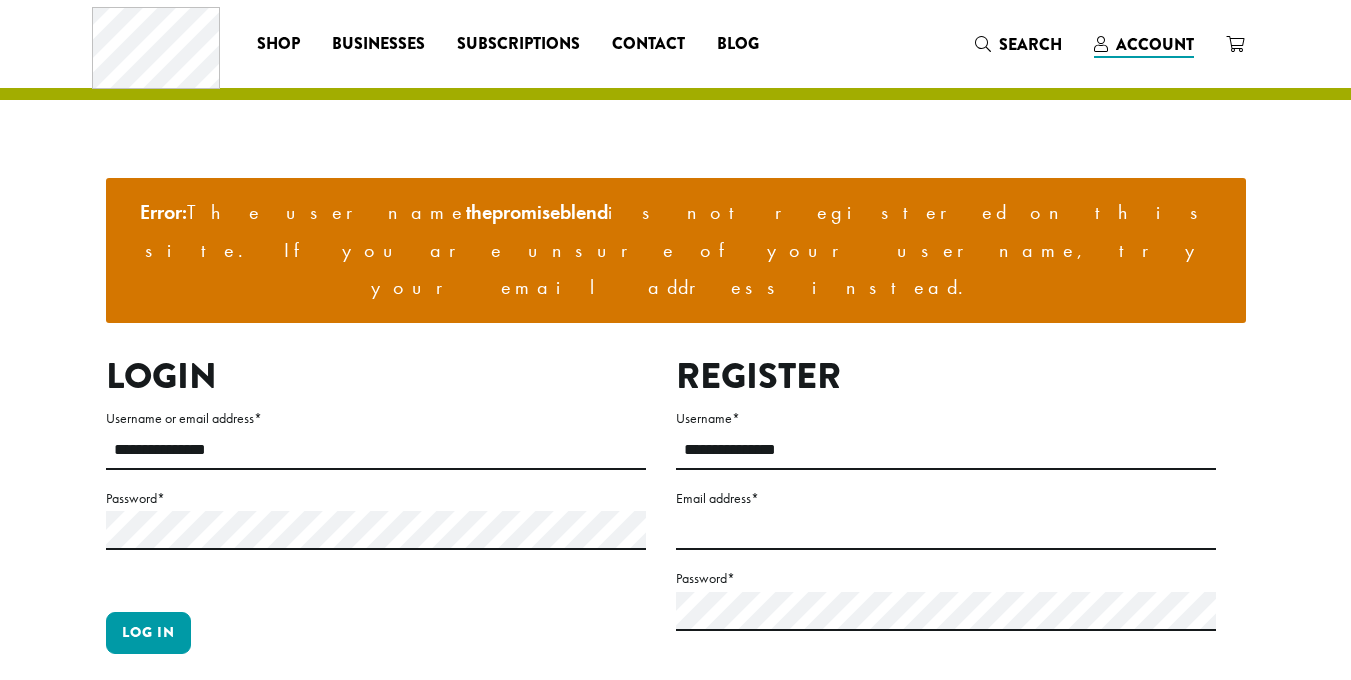 scroll, scrollTop: 0, scrollLeft: 0, axis: both 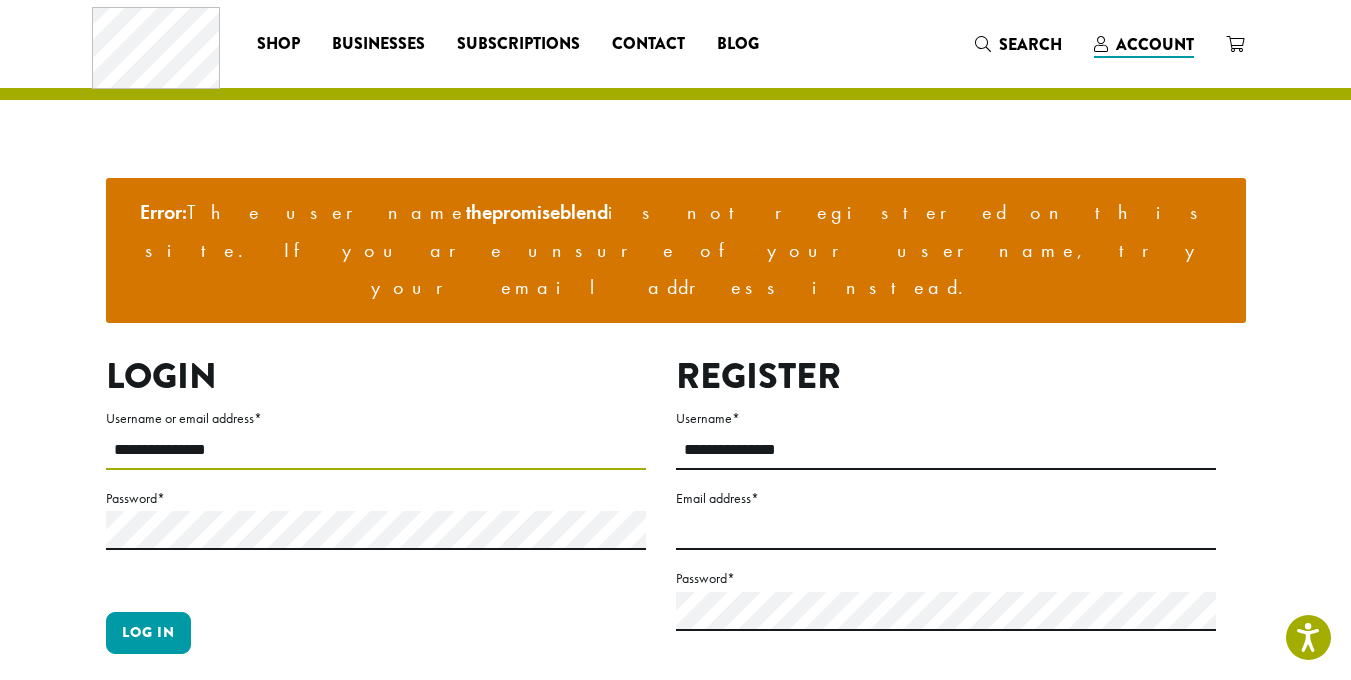 click on "**********" at bounding box center [376, 450] 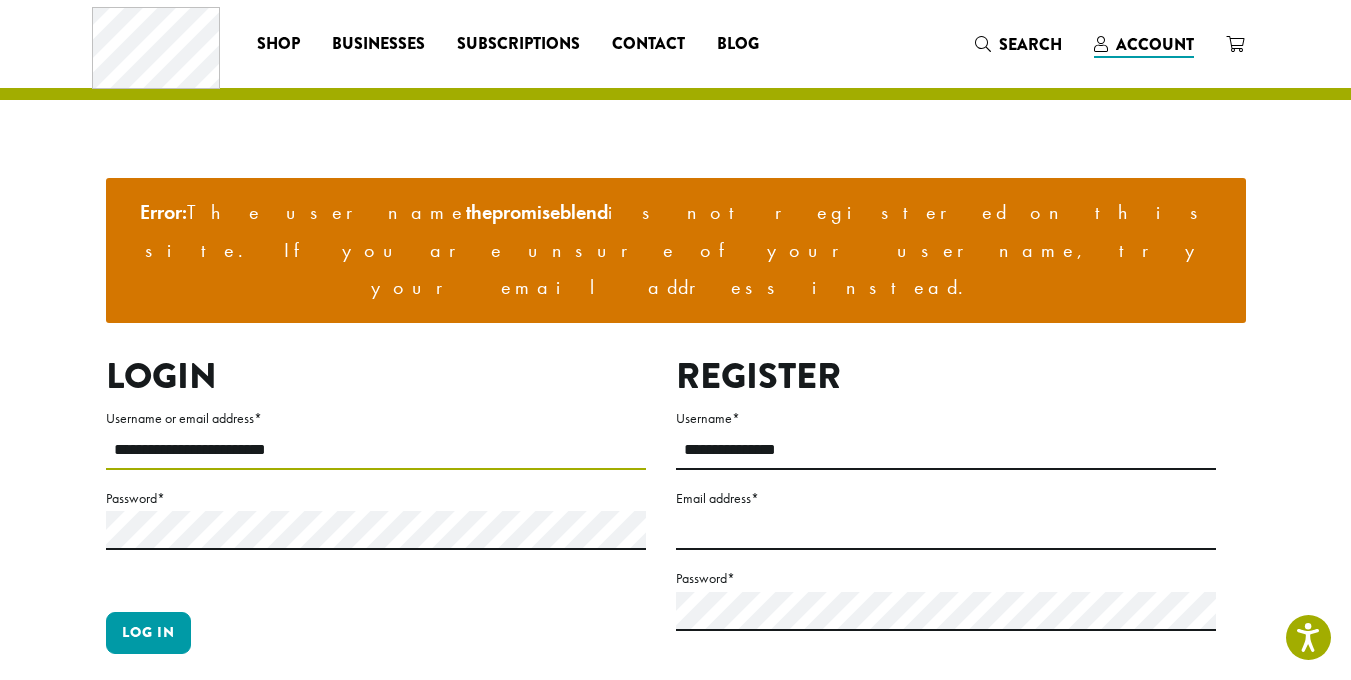 click on "**********" at bounding box center [376, 450] 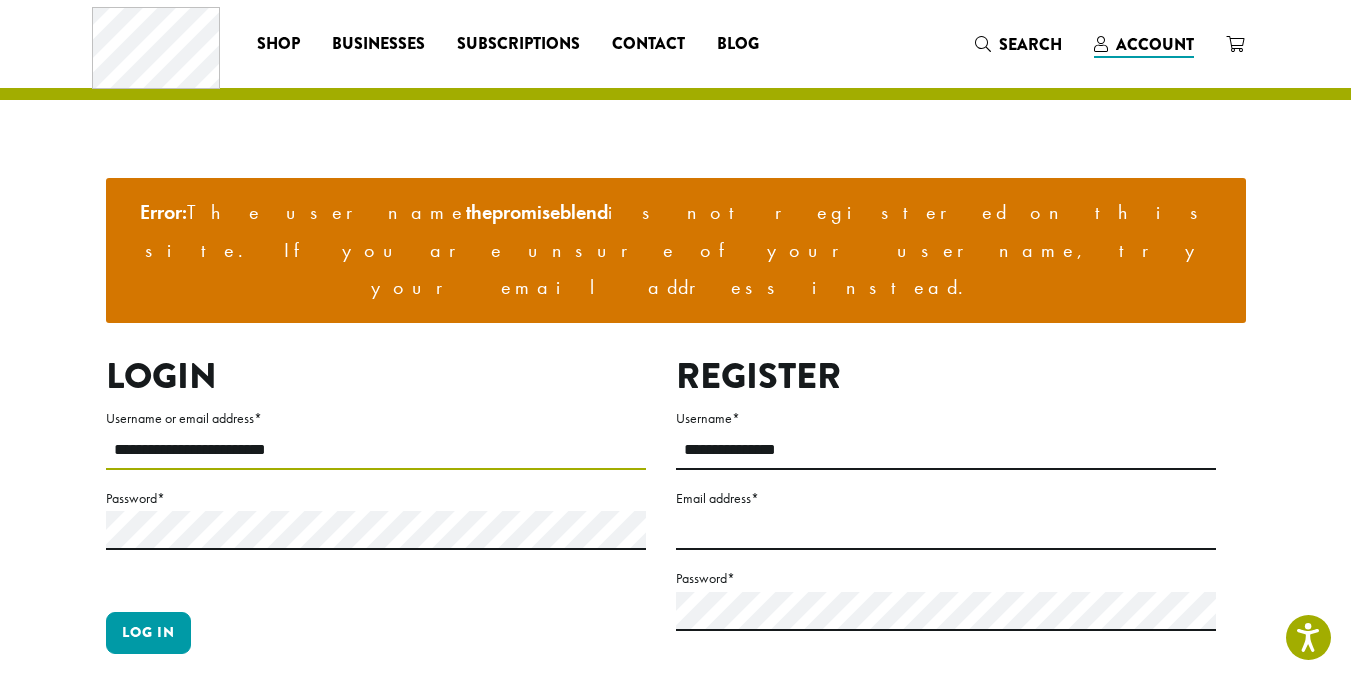 type on "**********" 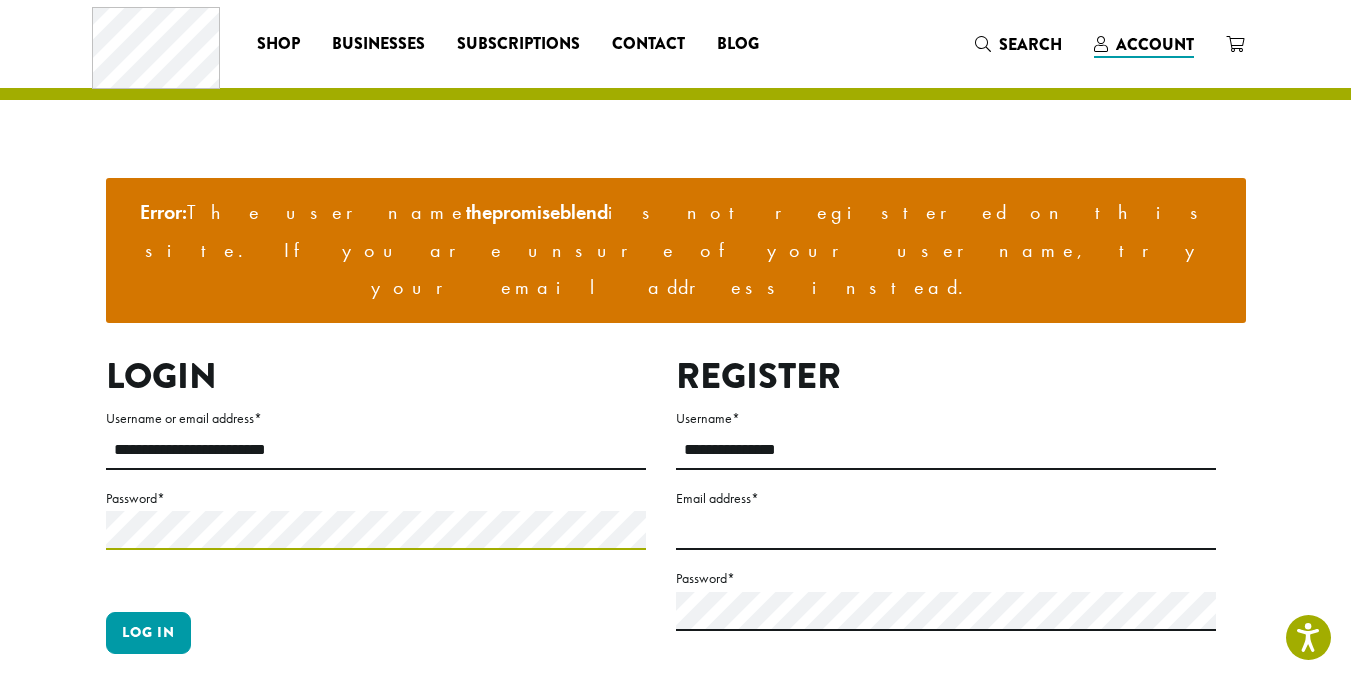 click on "Log in" at bounding box center (148, 633) 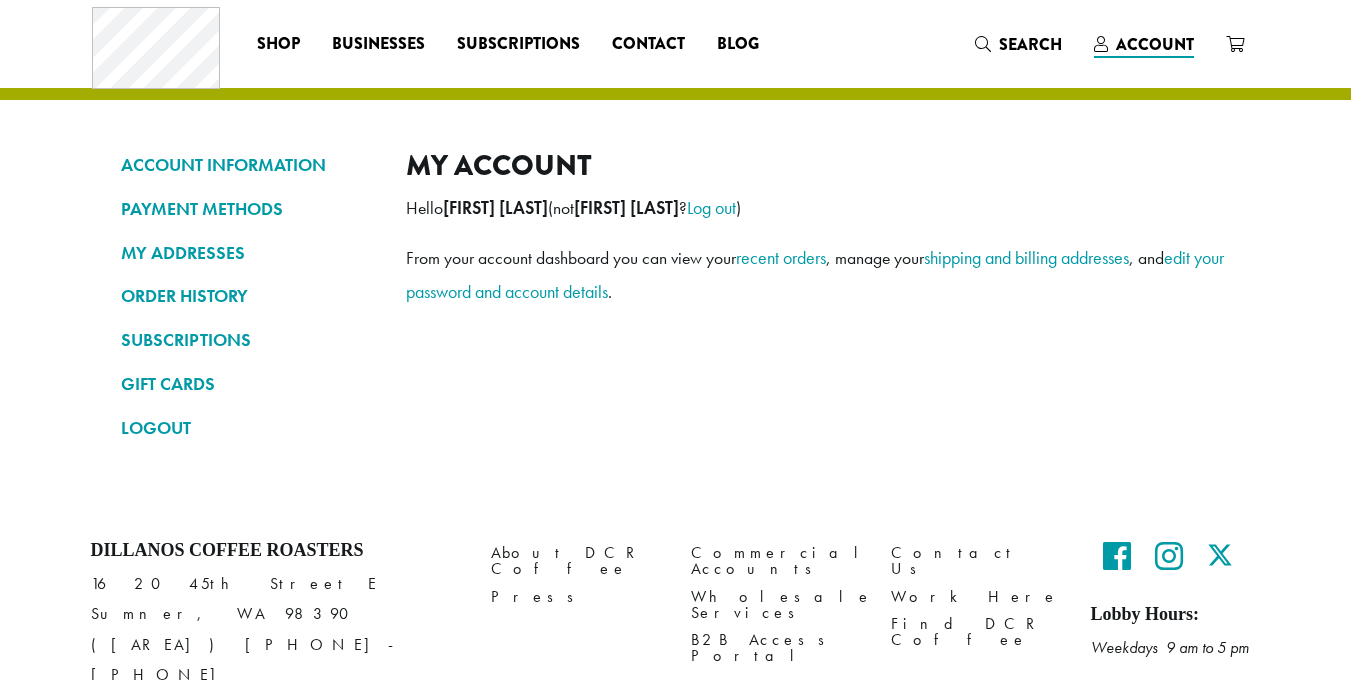 scroll, scrollTop: 0, scrollLeft: 0, axis: both 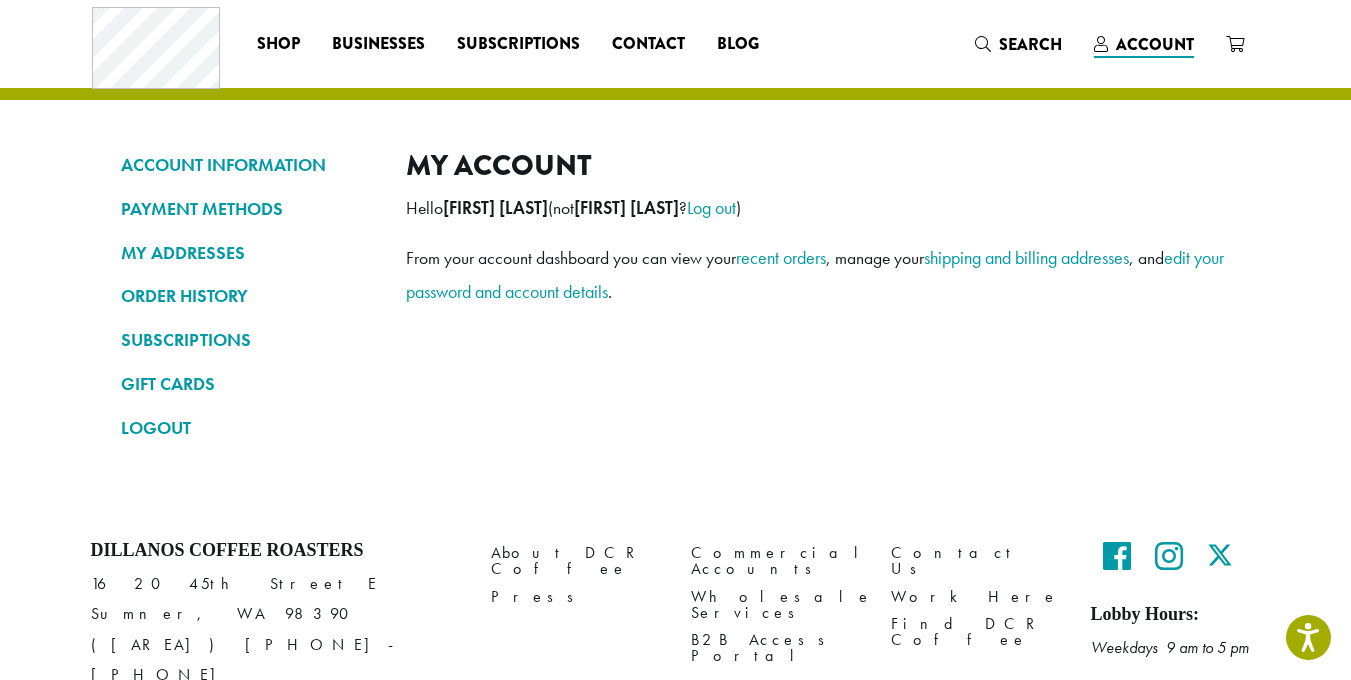 click on "[FIRST] [LAST]" at bounding box center [626, 208] 